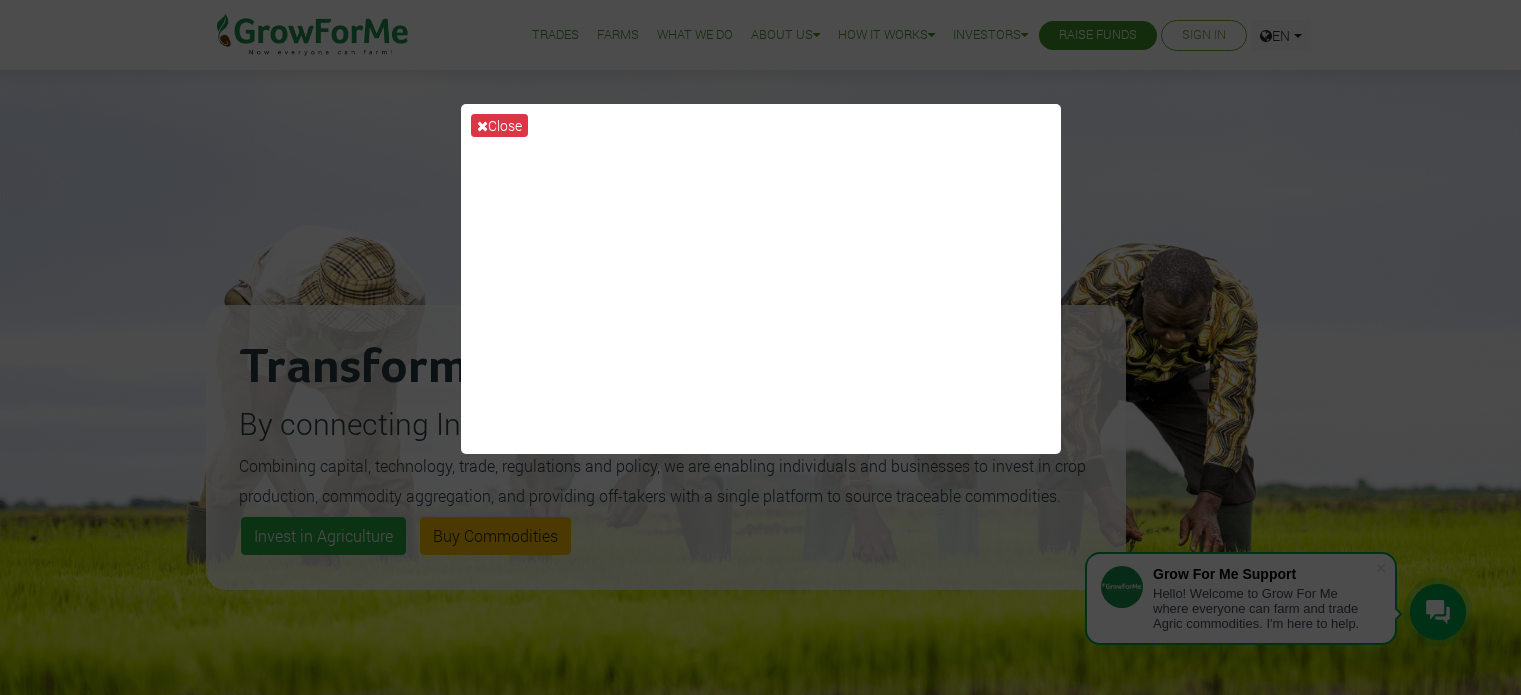 scroll, scrollTop: 0, scrollLeft: 0, axis: both 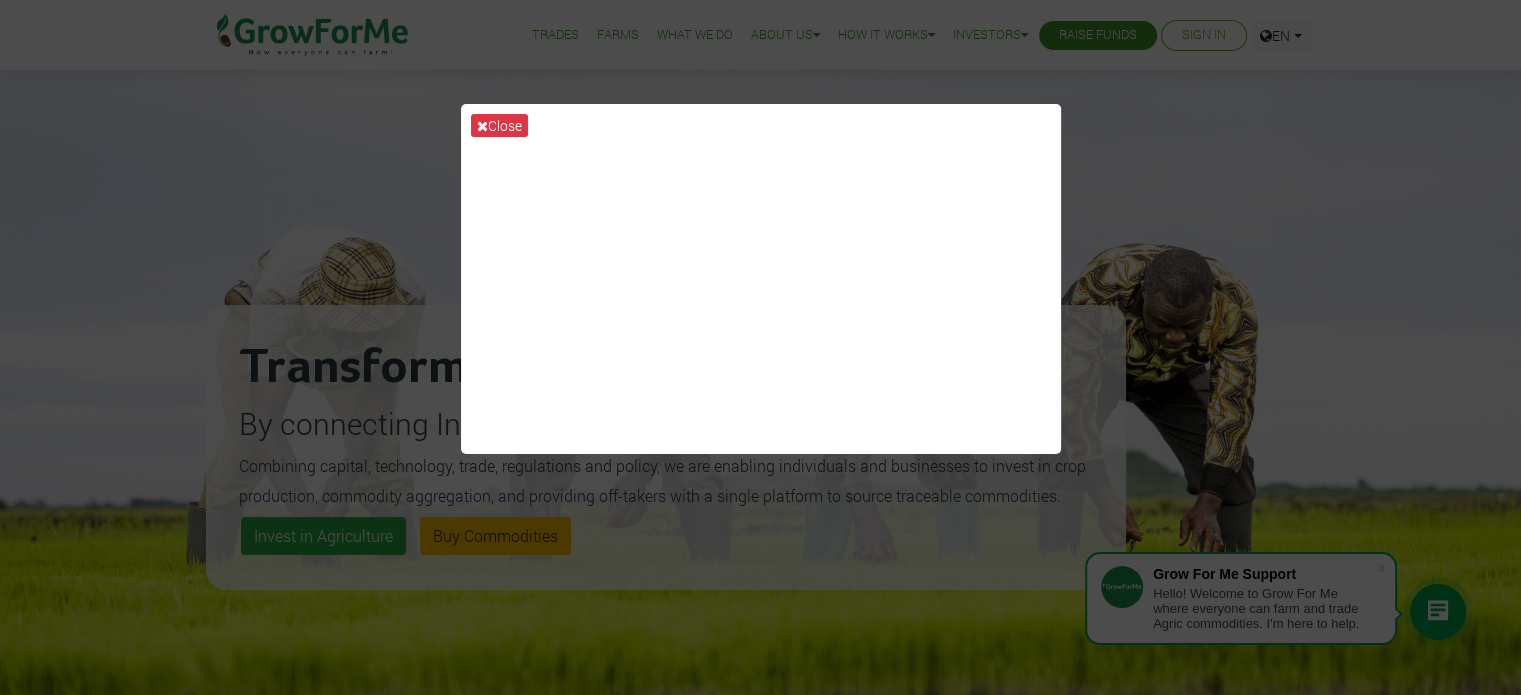 click on "Close" at bounding box center (760, 347) 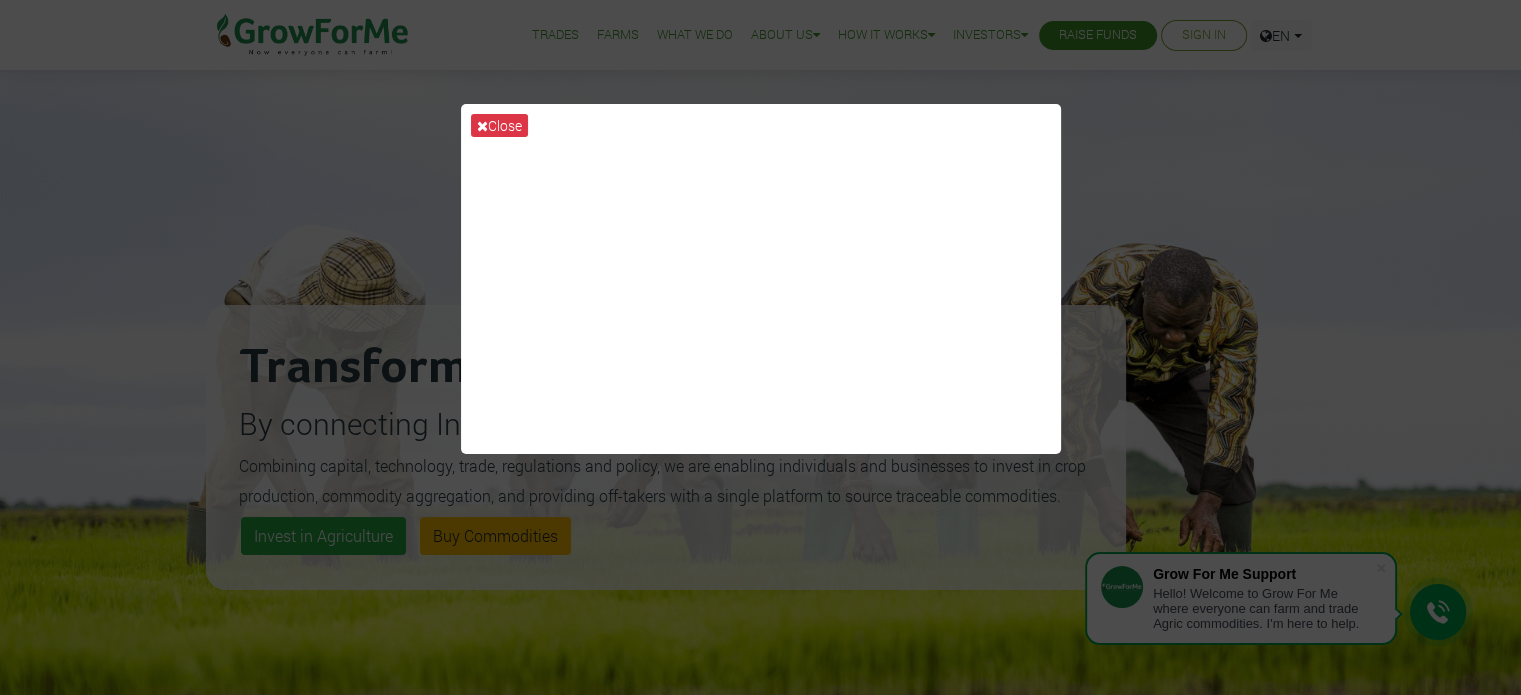 click on "Close" at bounding box center (760, 347) 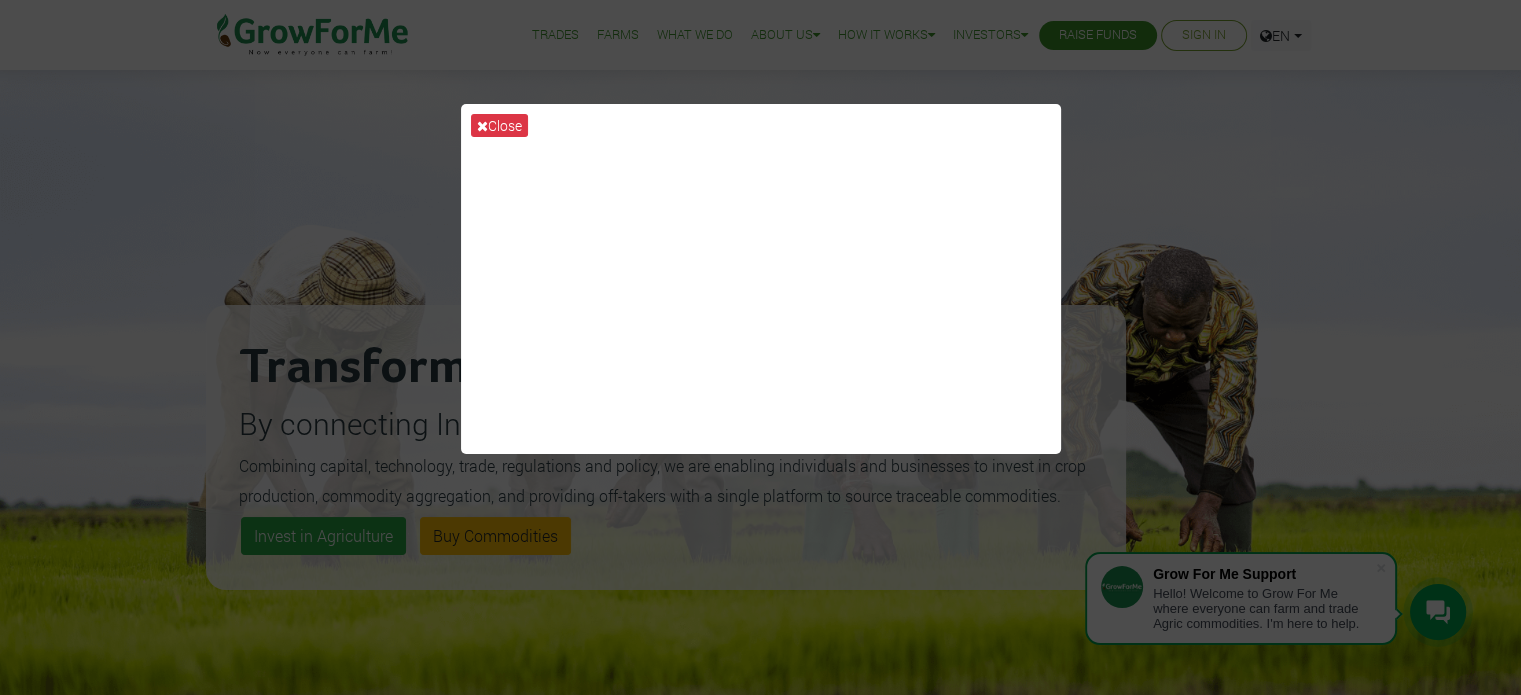 click on "Close" at bounding box center [760, 347] 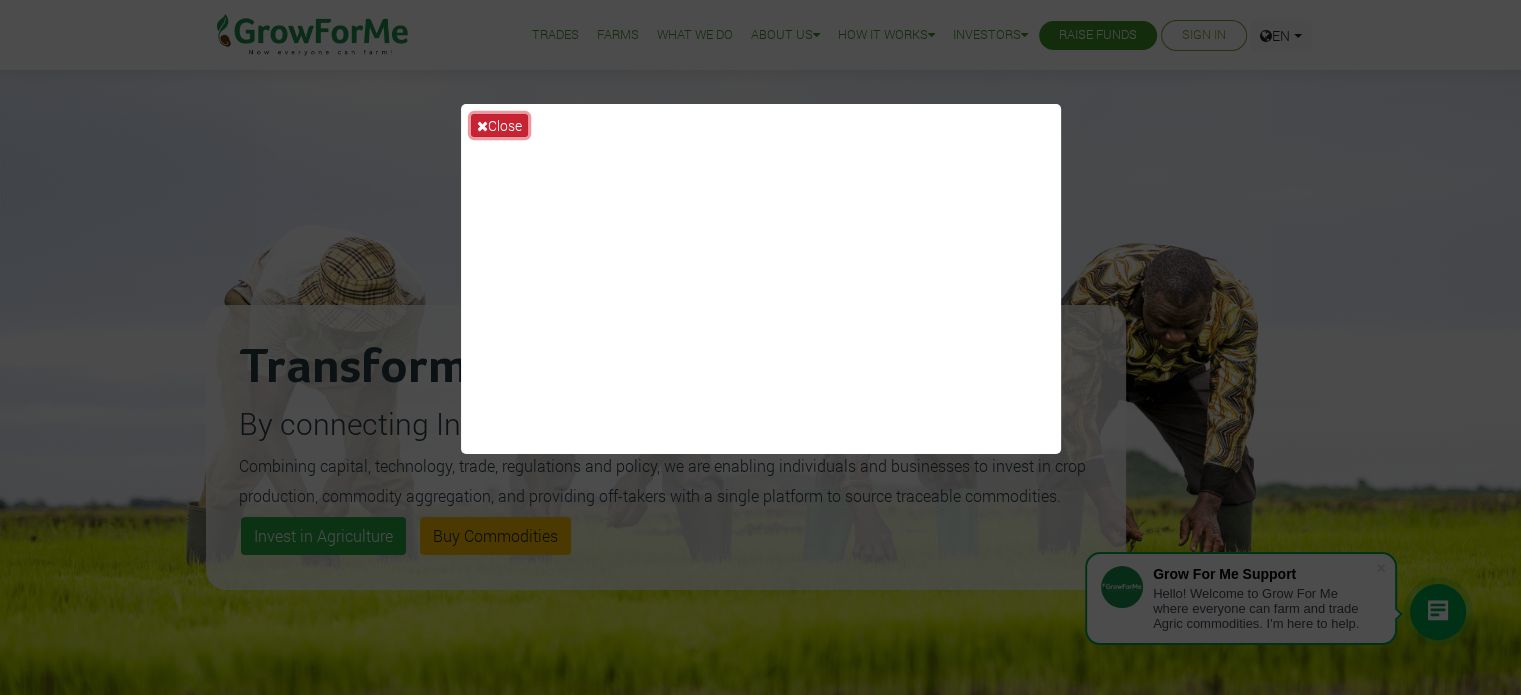 click on "Close" at bounding box center [499, 125] 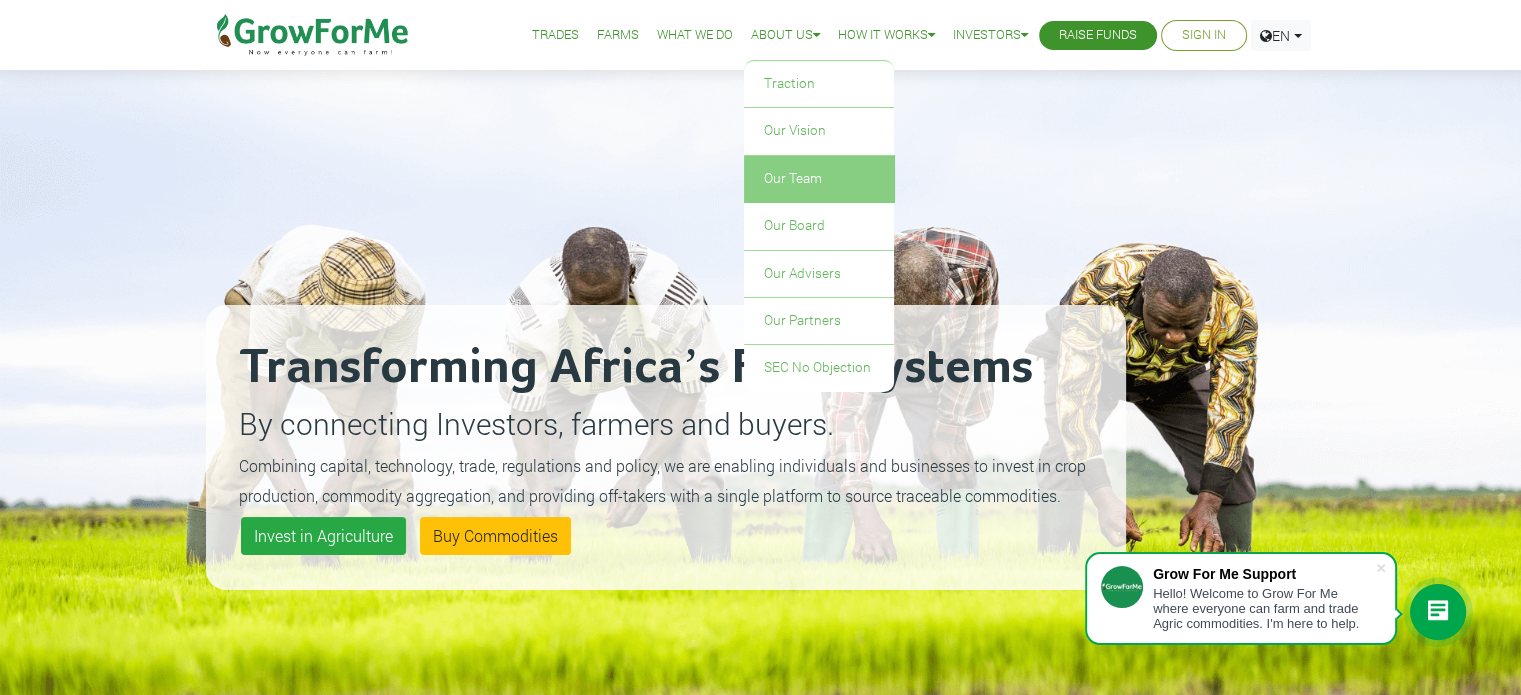 click on "Our Team" at bounding box center (819, 179) 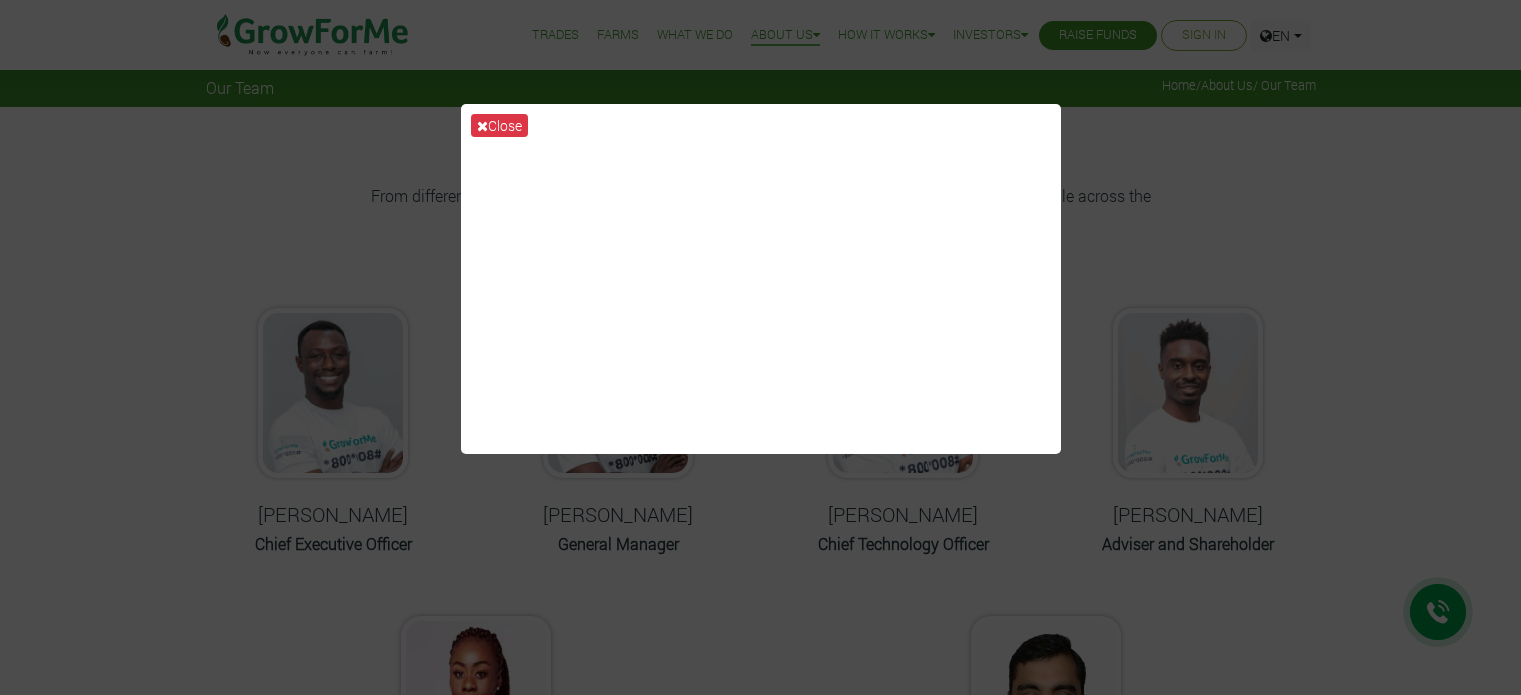 scroll, scrollTop: 0, scrollLeft: 0, axis: both 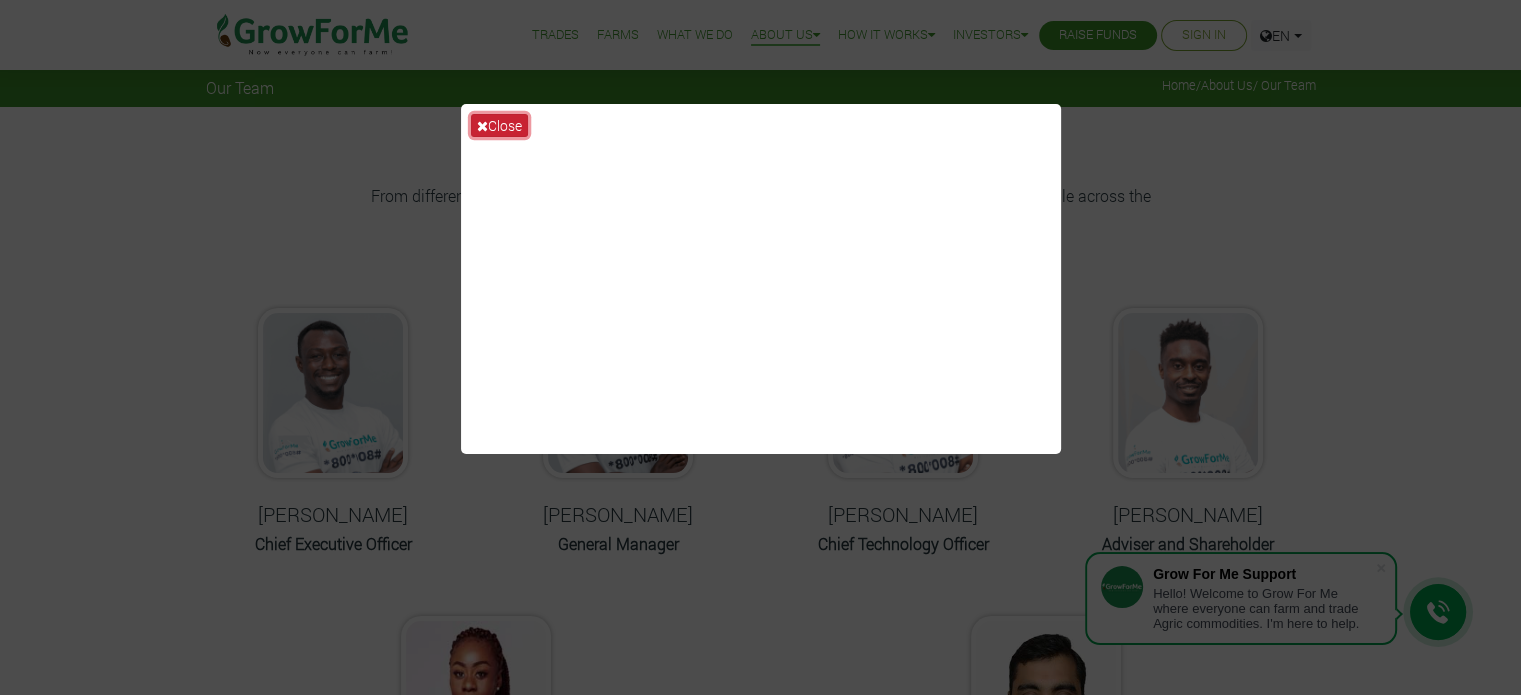 click on "Close" at bounding box center (499, 125) 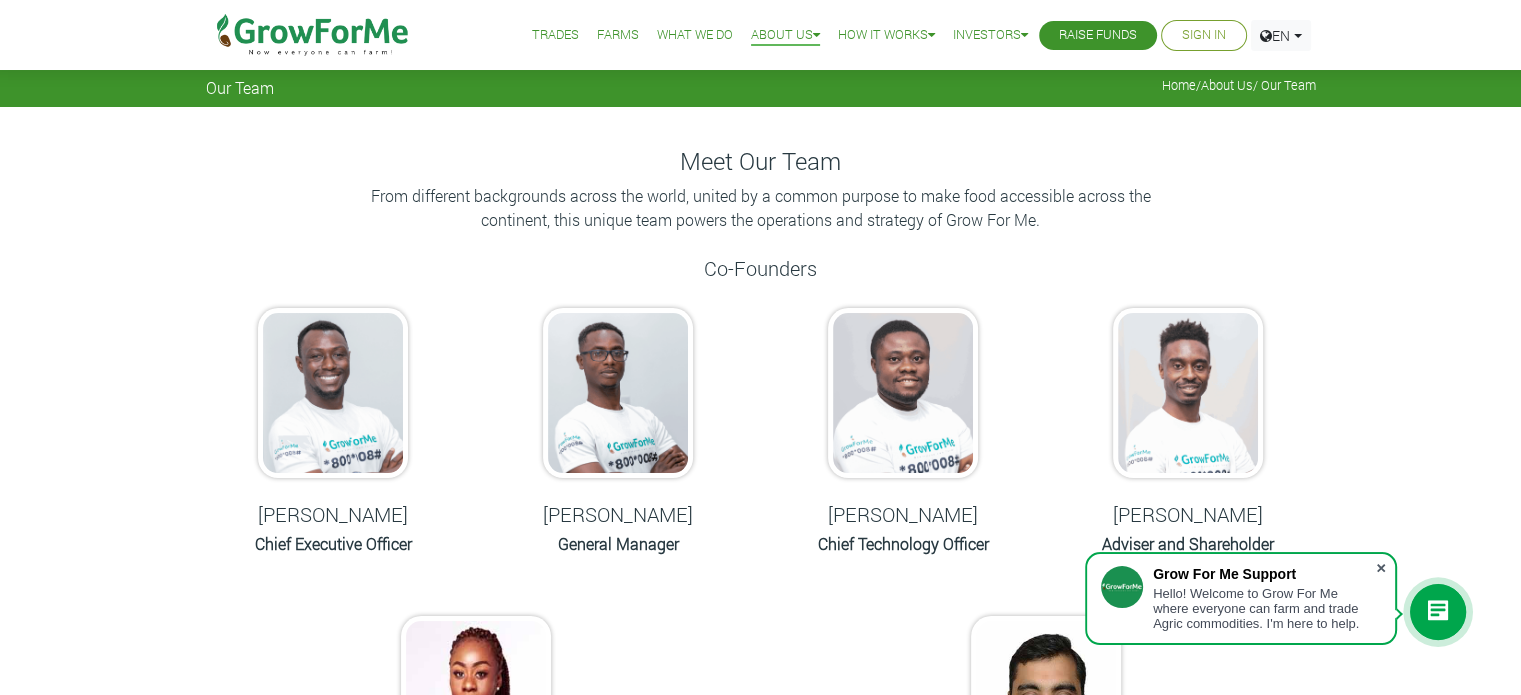 click at bounding box center (1381, 568) 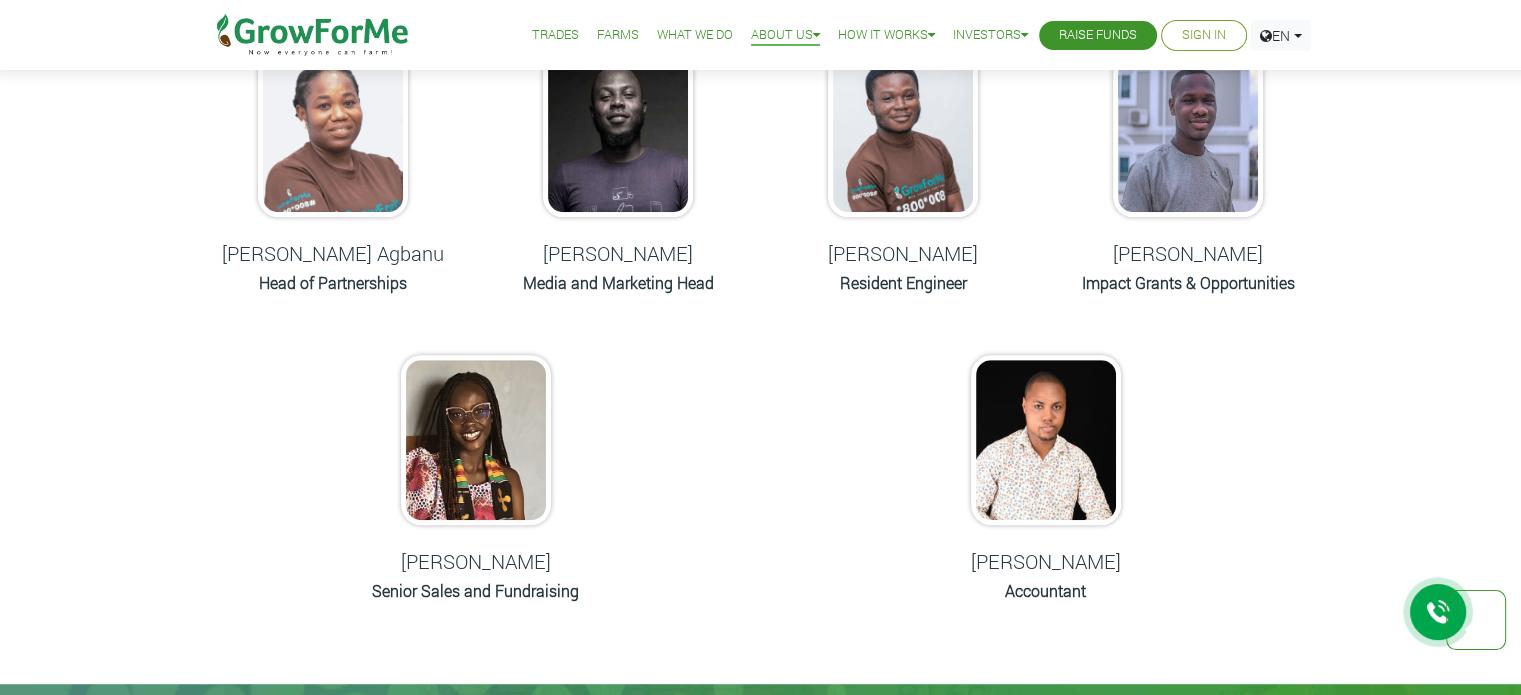 scroll, scrollTop: 989, scrollLeft: 0, axis: vertical 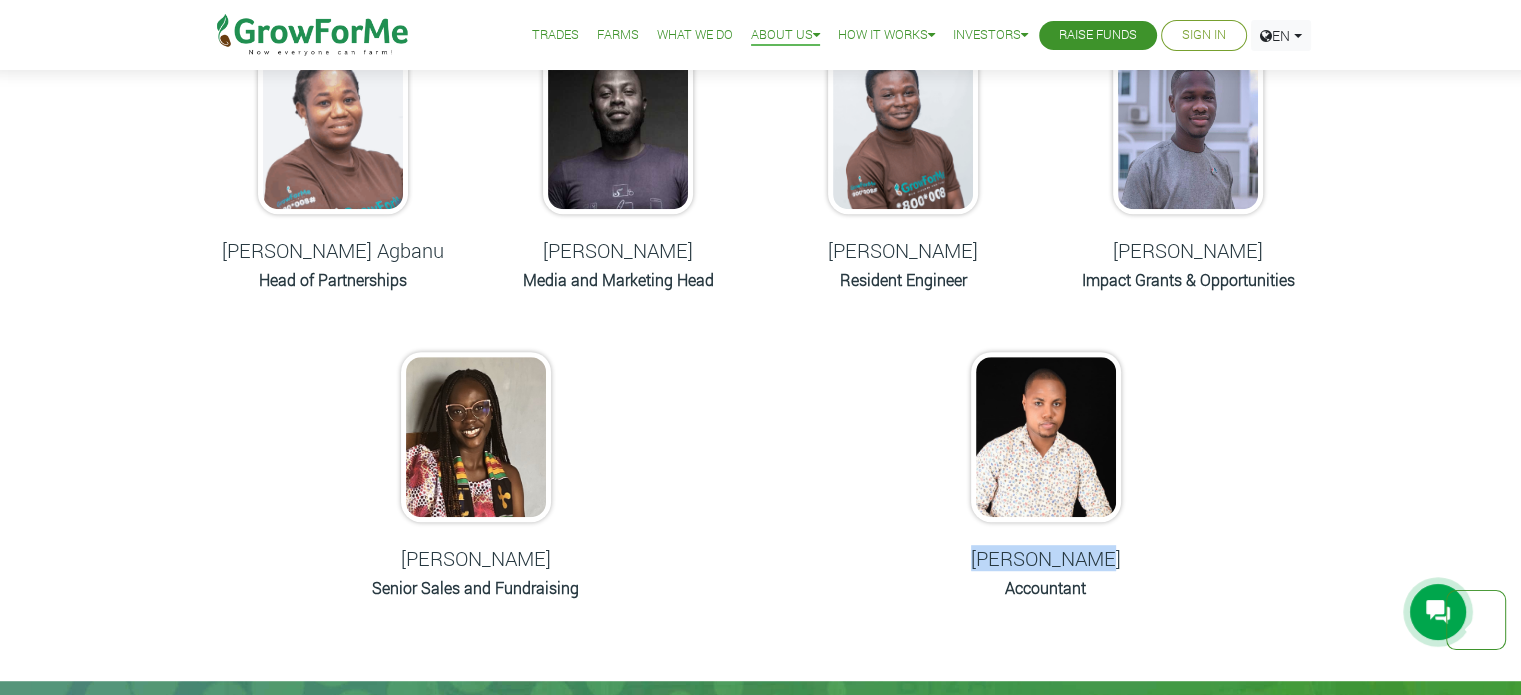 drag, startPoint x: 987, startPoint y: 559, endPoint x: 1108, endPoint y: 560, distance: 121.004135 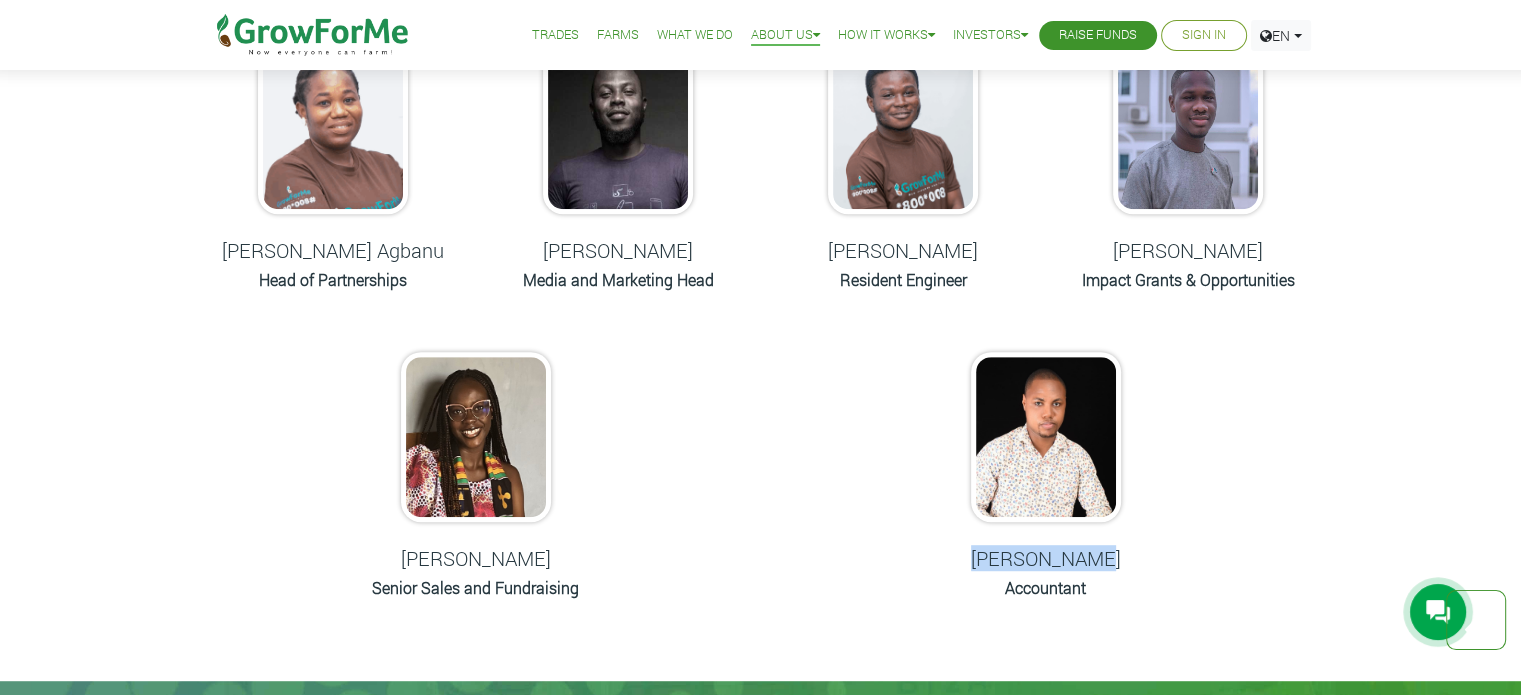 click on "Foster Addey" at bounding box center (1045, 558) 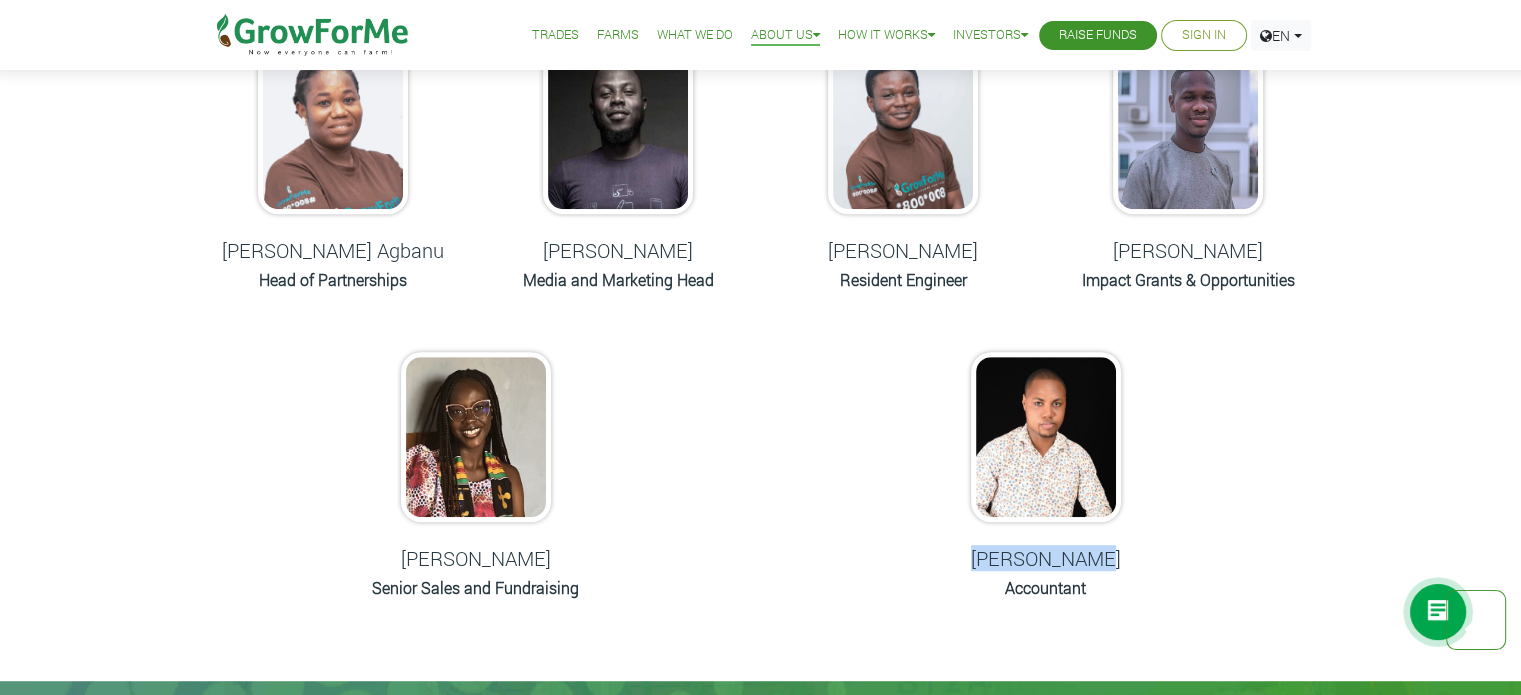 copy on "Foster Addey" 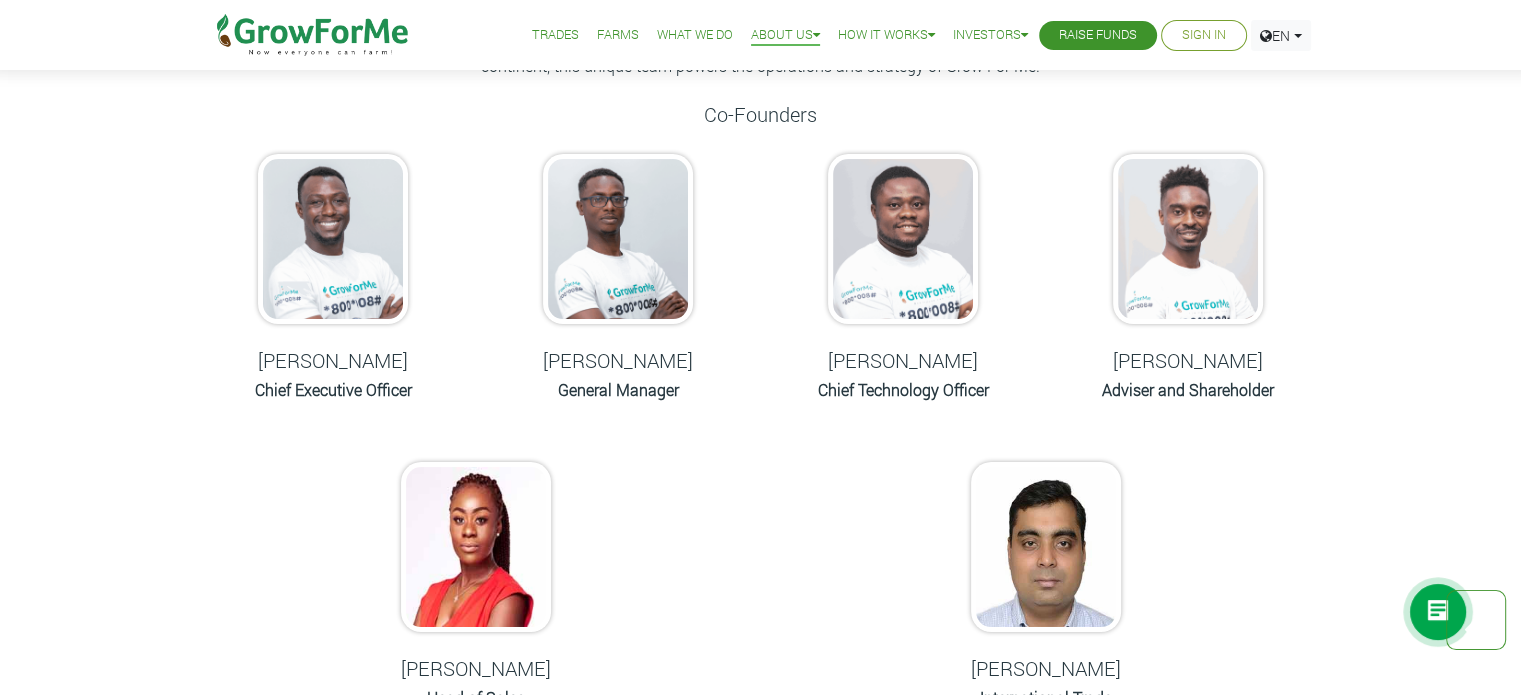 scroll, scrollTop: 0, scrollLeft: 0, axis: both 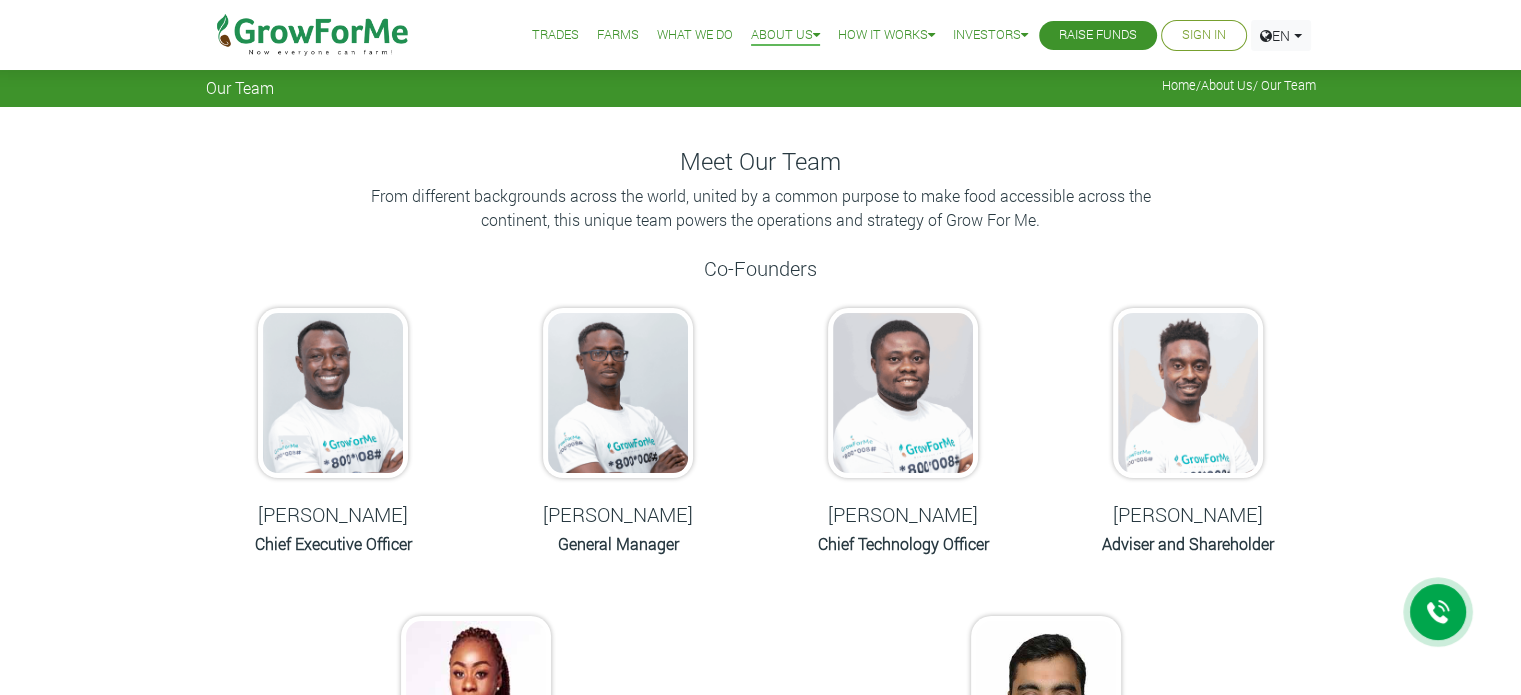 click on "Farms" at bounding box center (618, 35) 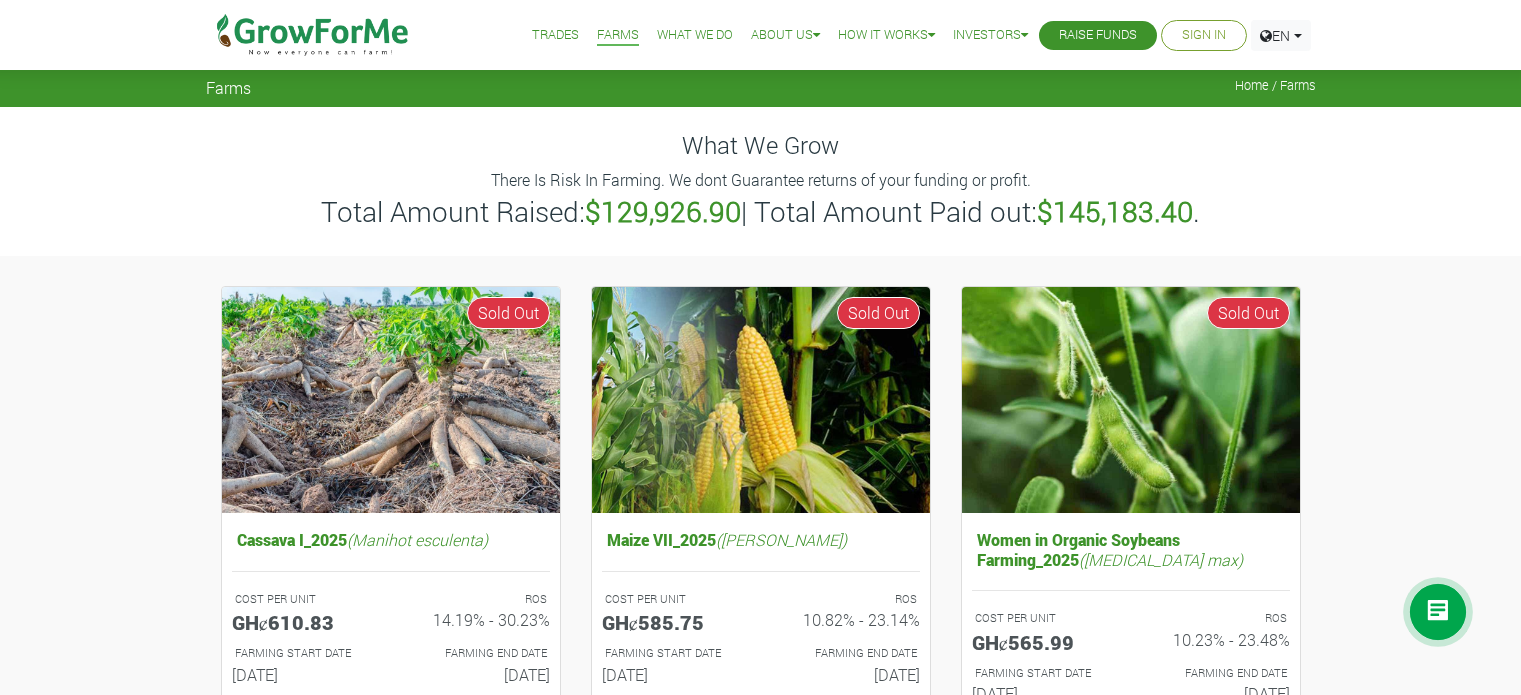 scroll, scrollTop: 0, scrollLeft: 0, axis: both 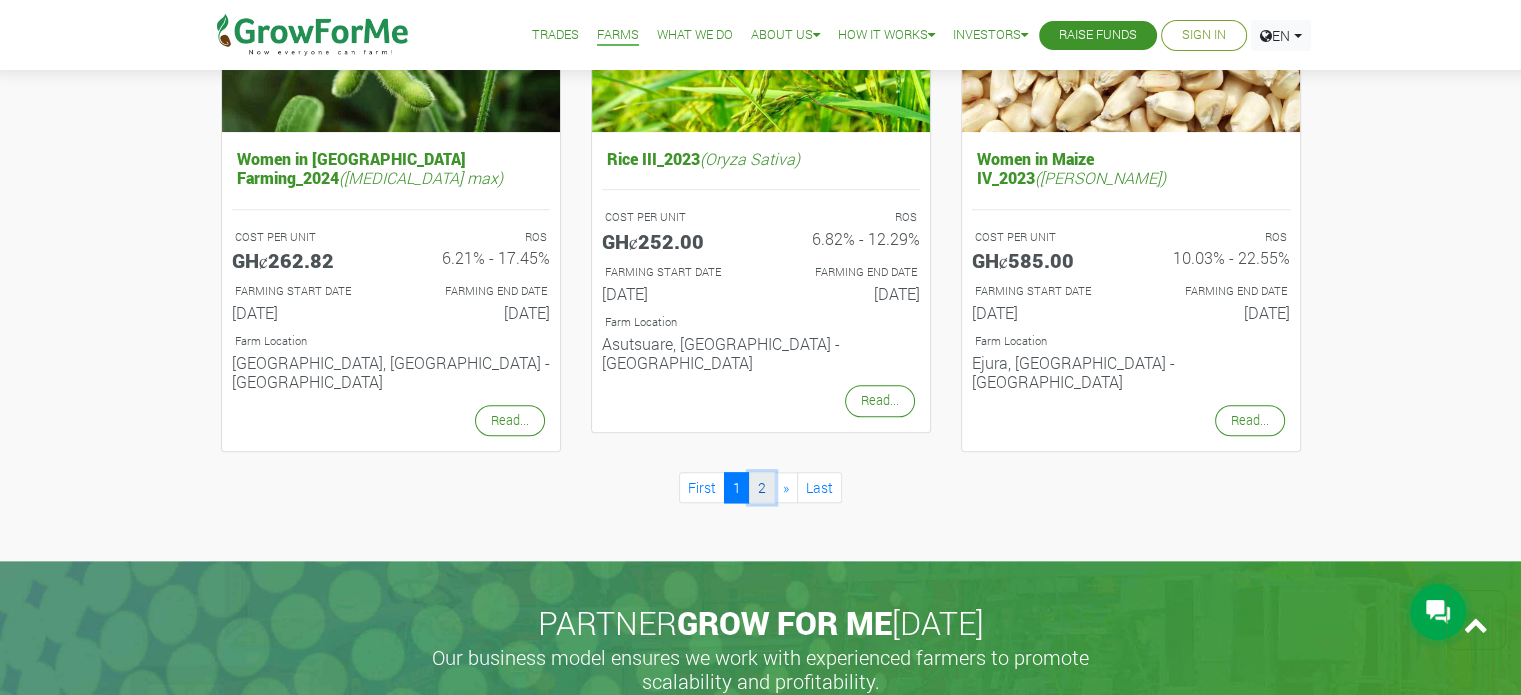 click on "2" at bounding box center [762, 487] 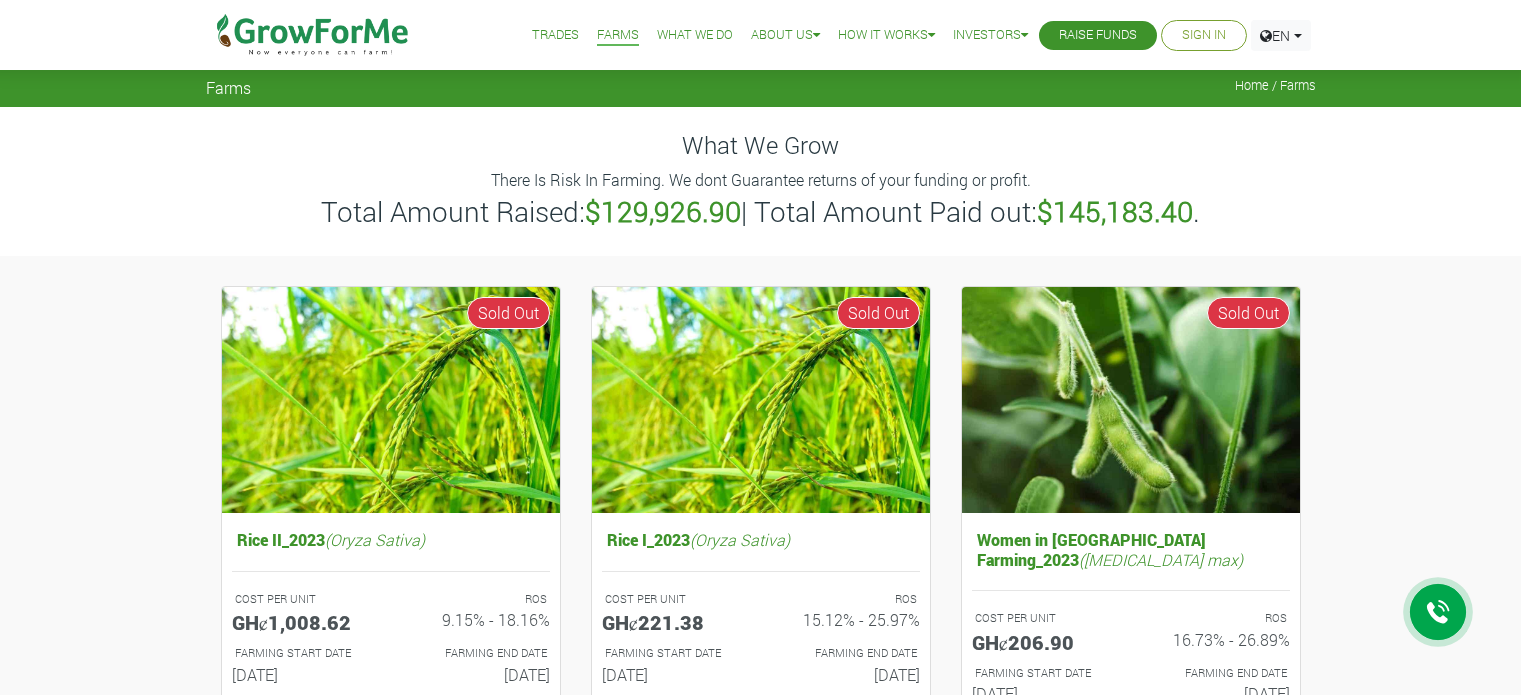 scroll, scrollTop: 0, scrollLeft: 0, axis: both 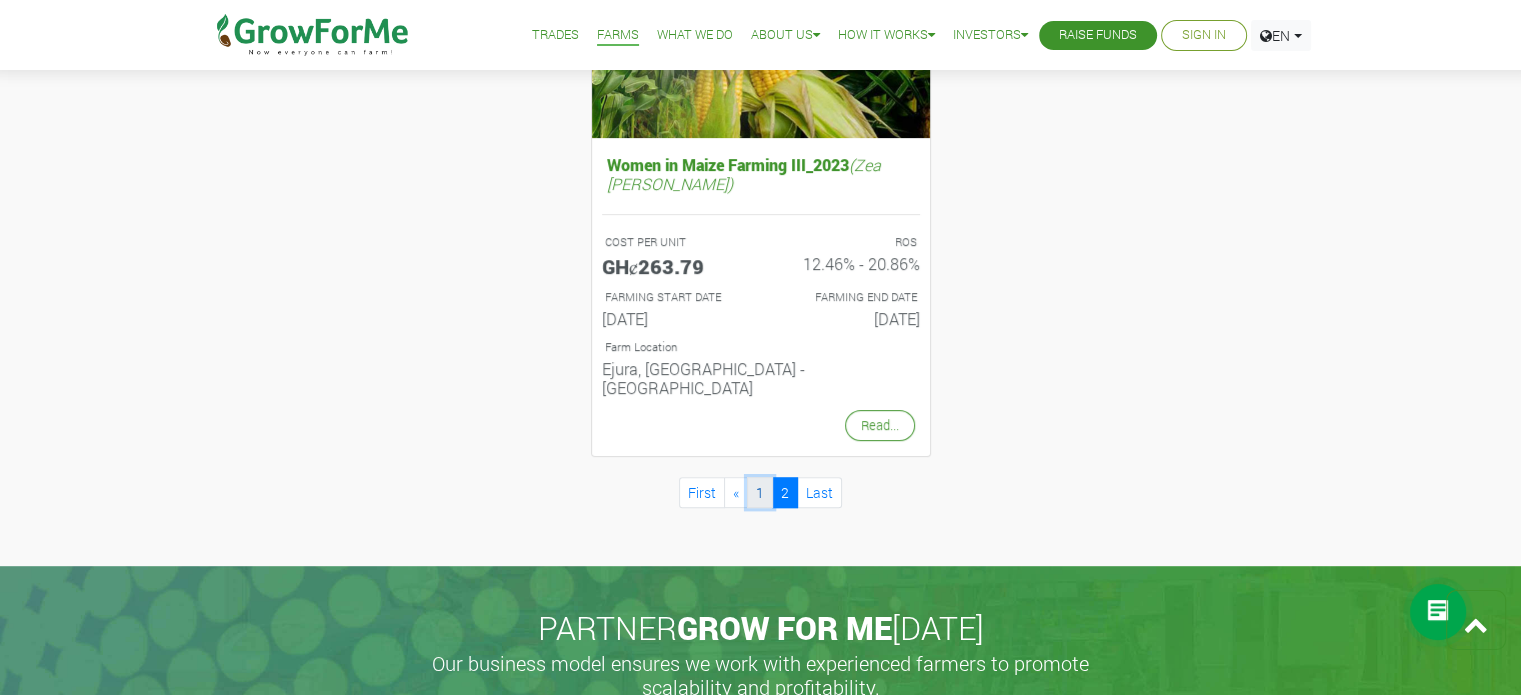 click on "1" at bounding box center [760, 492] 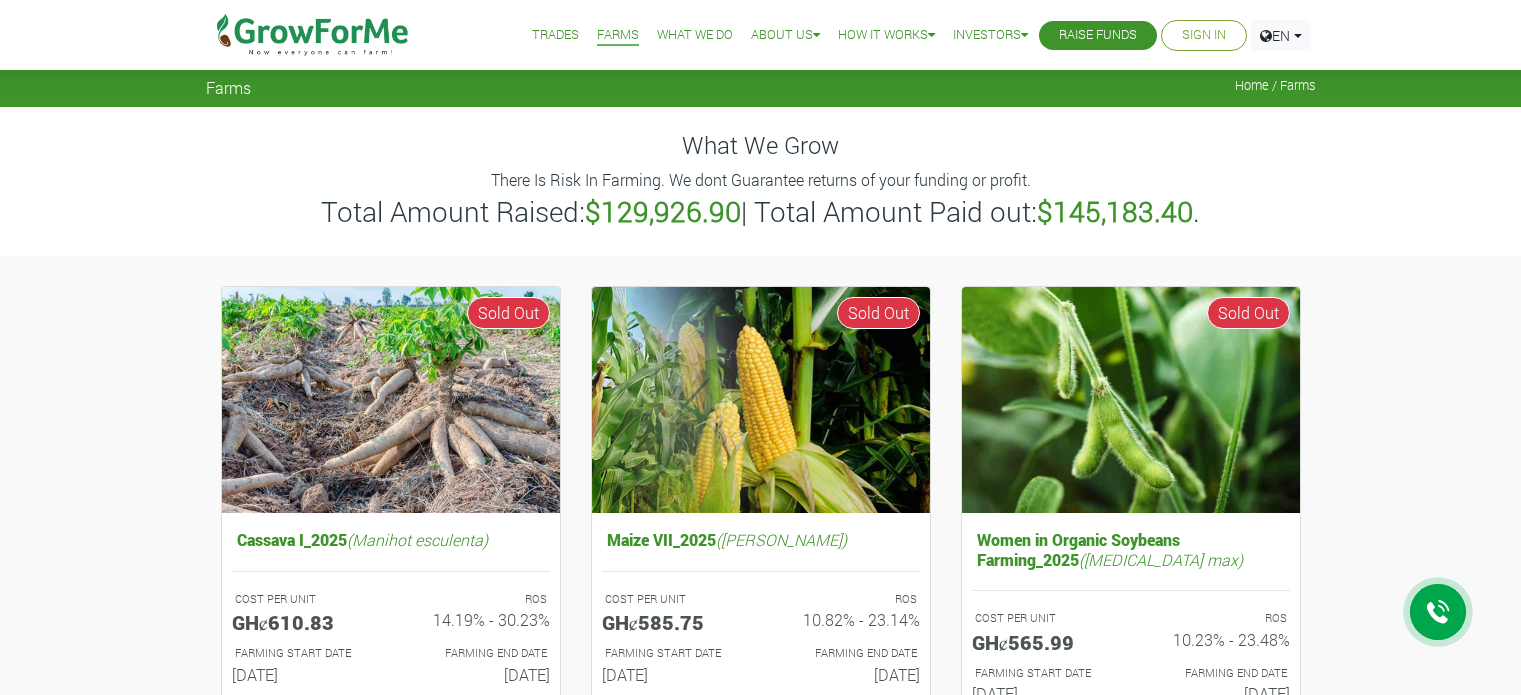 scroll, scrollTop: 0, scrollLeft: 0, axis: both 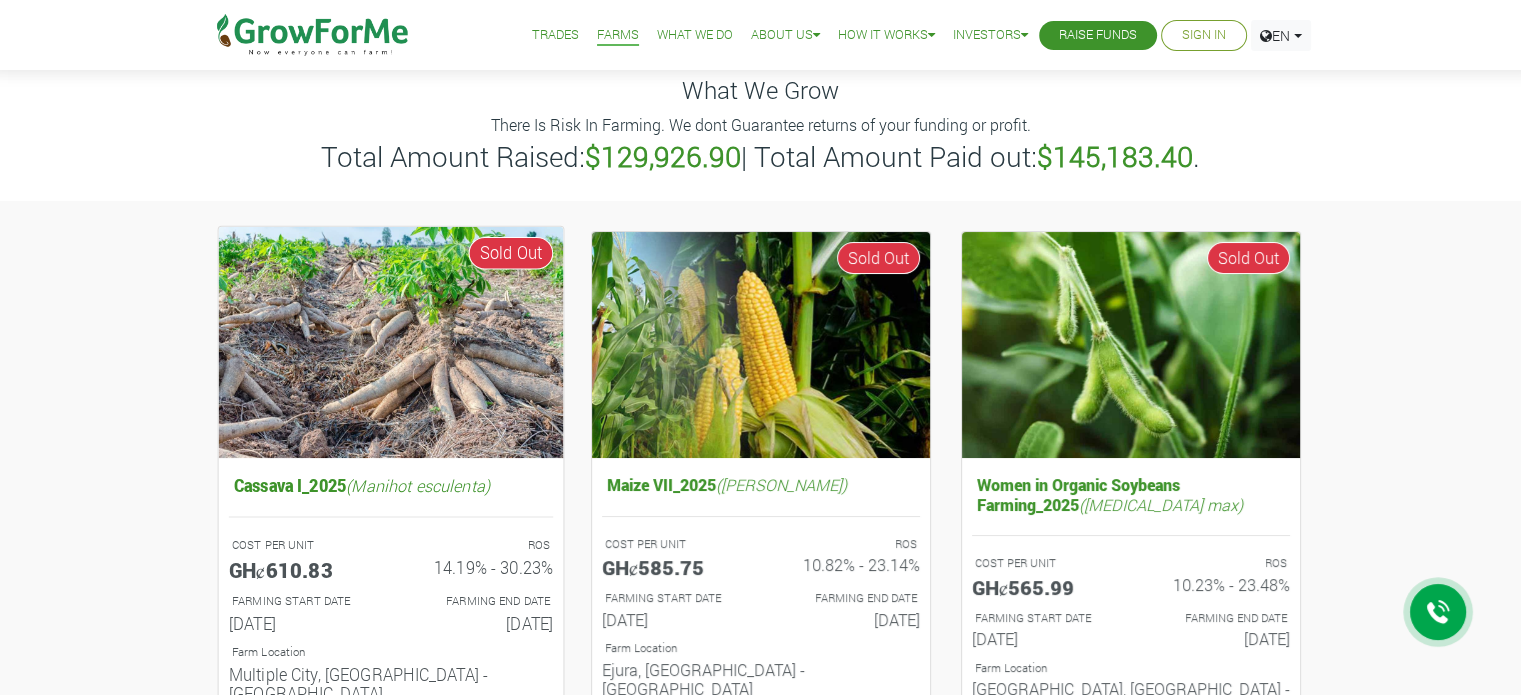 click at bounding box center (390, 341) 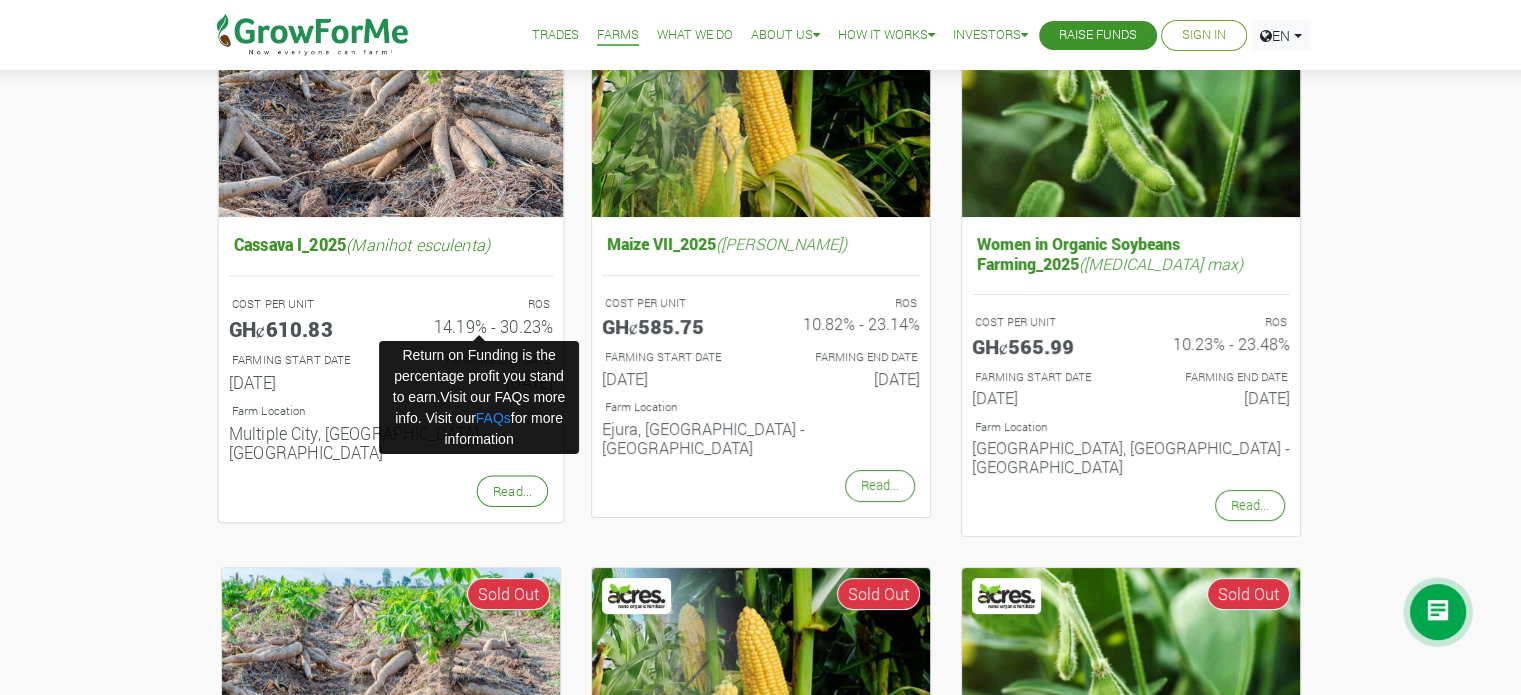 scroll, scrollTop: 303, scrollLeft: 0, axis: vertical 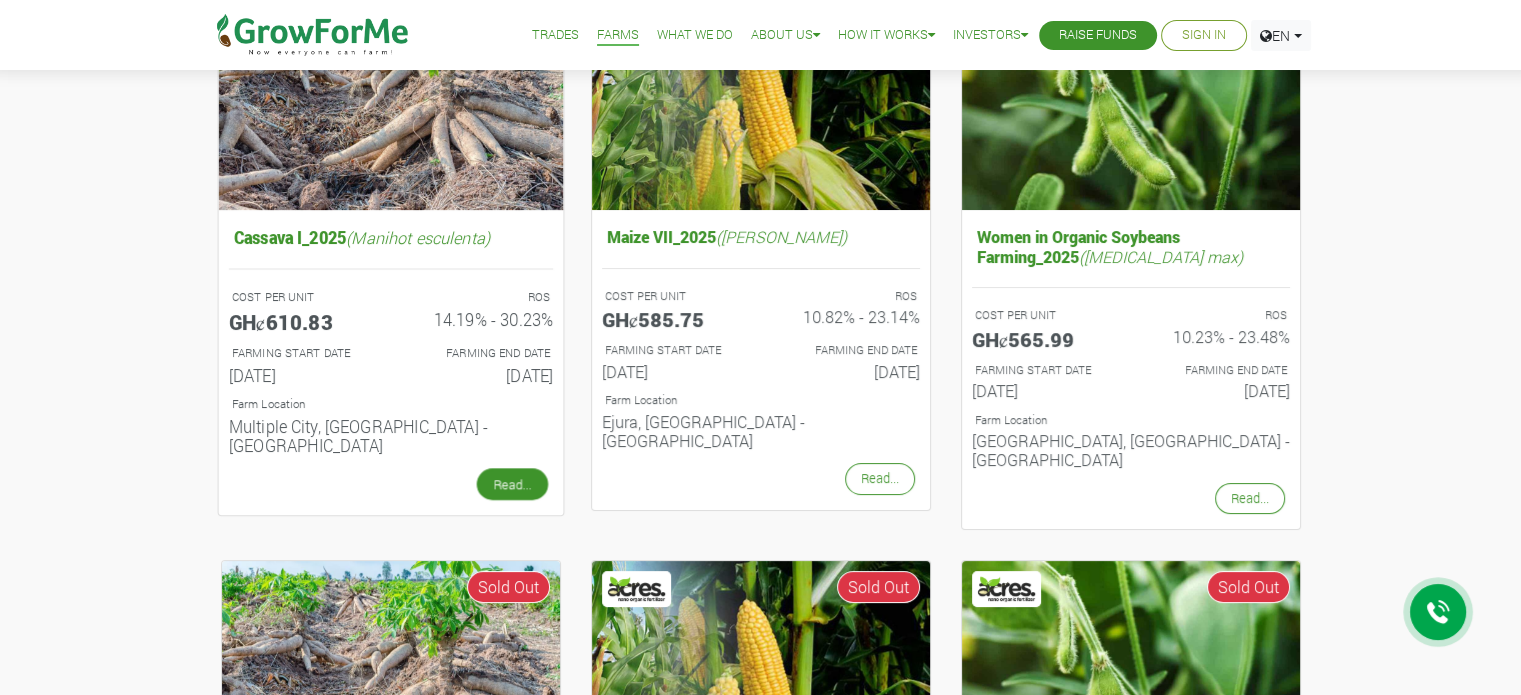 click on "Read..." at bounding box center (511, 484) 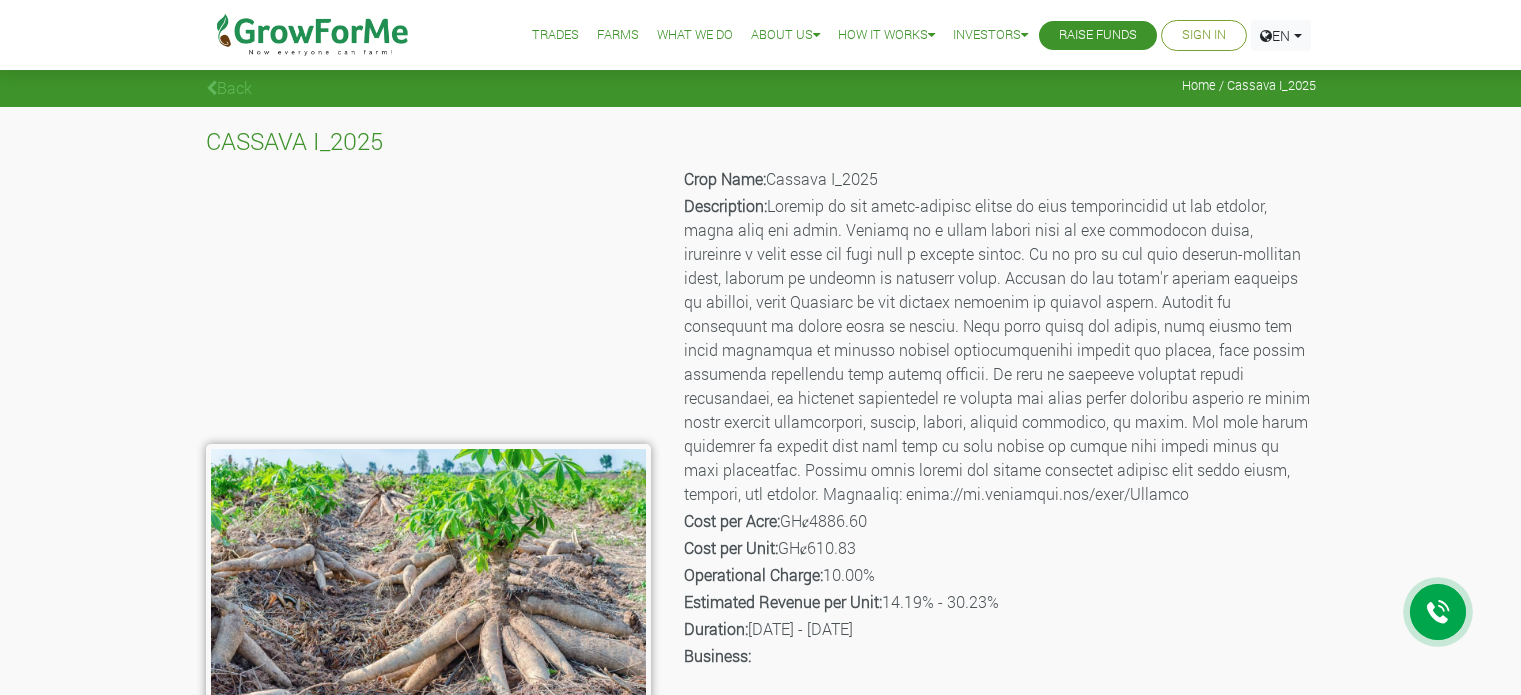 scroll, scrollTop: 0, scrollLeft: 0, axis: both 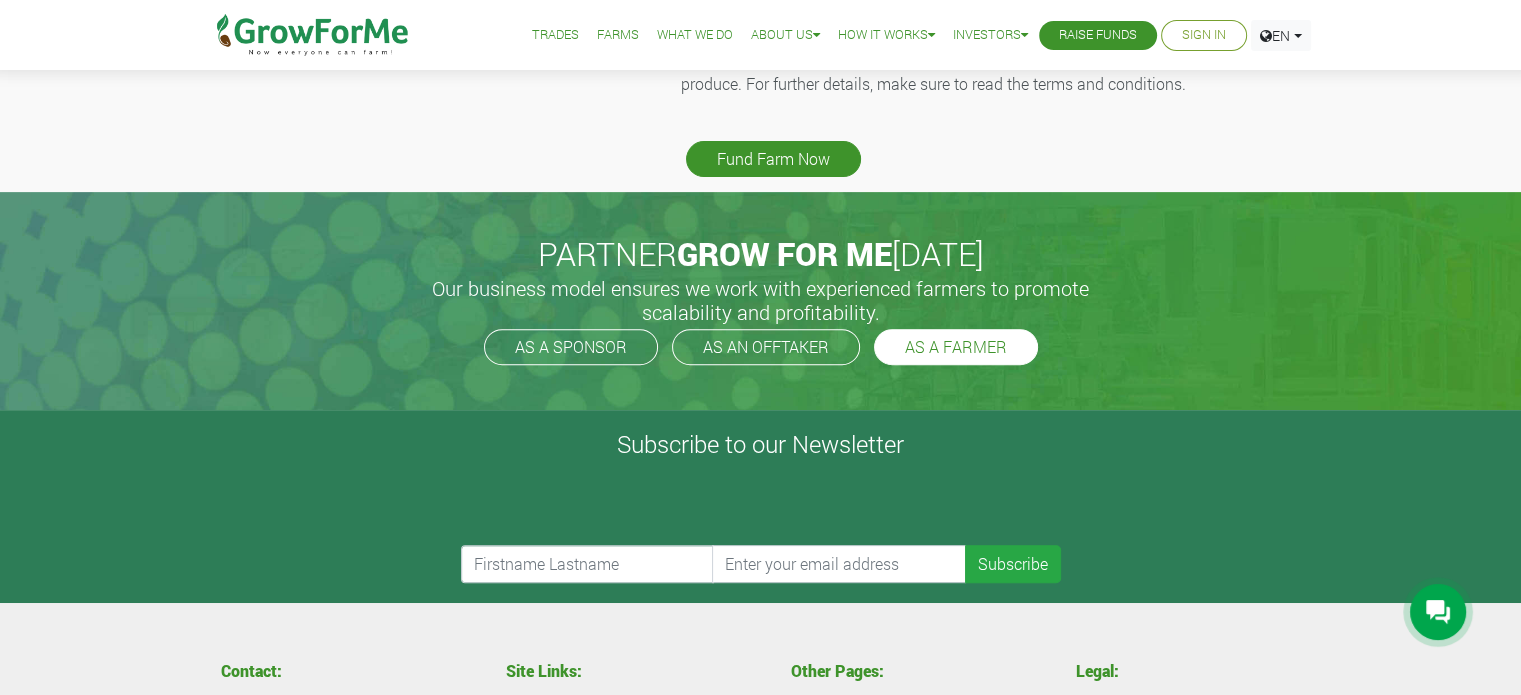 click on "AS A FARMER" at bounding box center [956, 347] 